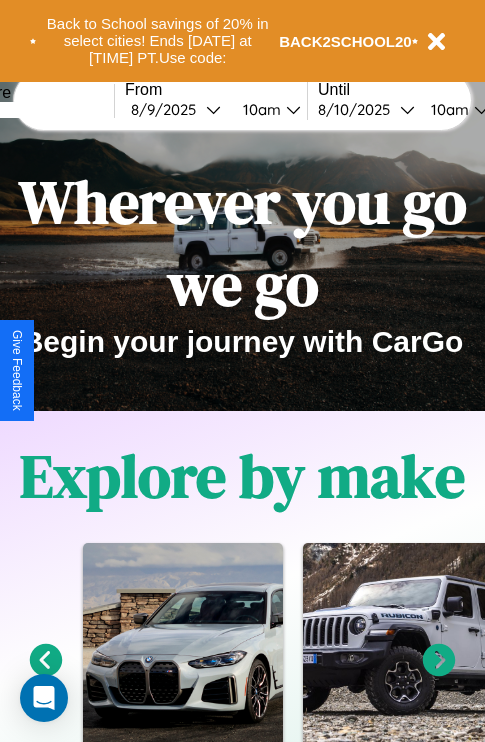 scroll, scrollTop: 0, scrollLeft: 0, axis: both 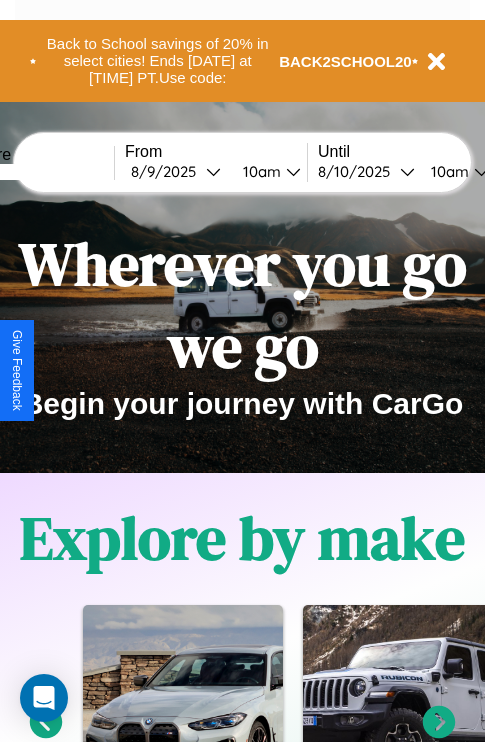click at bounding box center [39, 172] 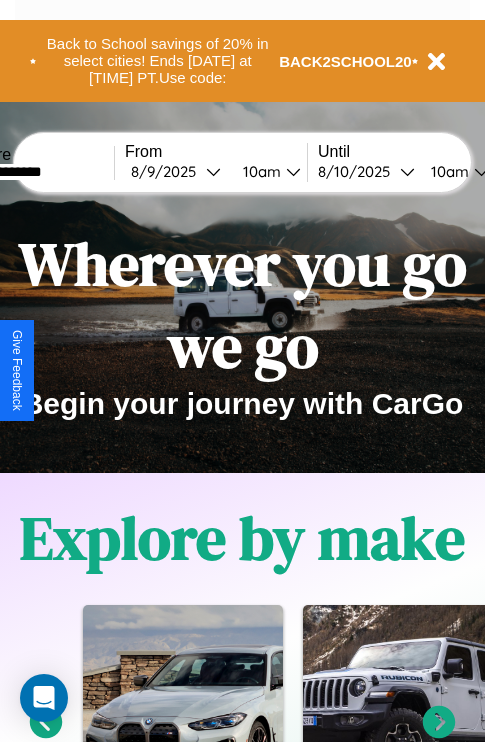 type on "**********" 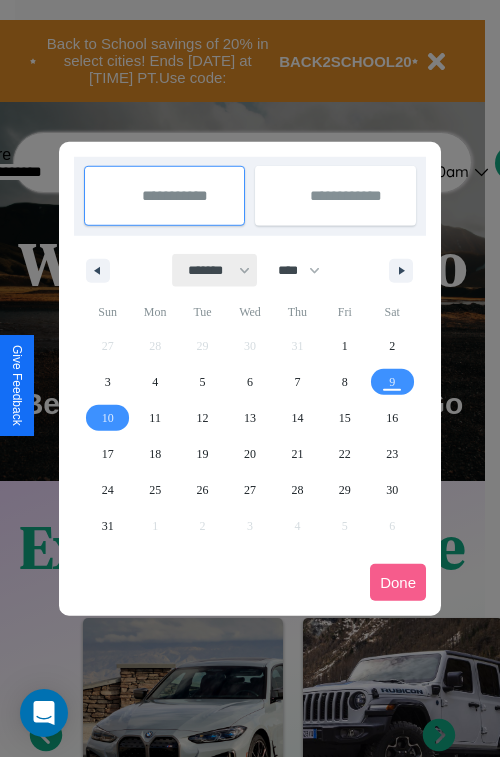 click on "******* ******** ***** ***** *** **** **** ****** ********* ******* ******** ********" at bounding box center [215, 270] 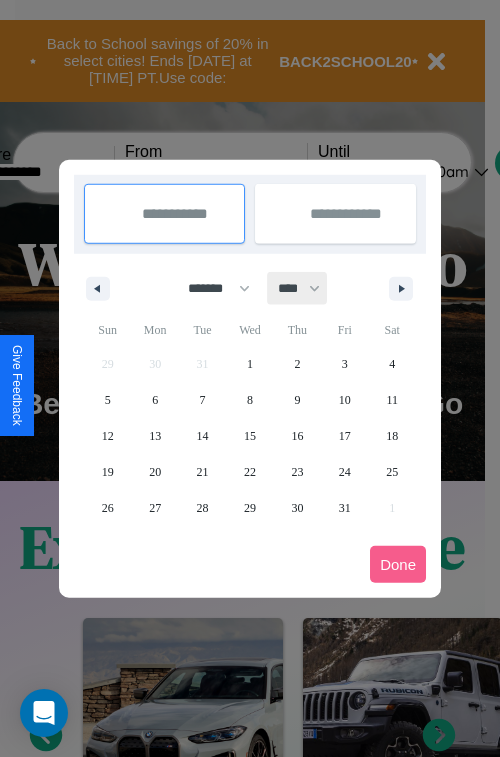 click on "**** **** **** **** **** **** **** **** **** **** **** **** **** **** **** **** **** **** **** **** **** **** **** **** **** **** **** **** **** **** **** **** **** **** **** **** **** **** **** **** **** **** **** **** **** **** **** **** **** **** **** **** **** **** **** **** **** **** **** **** **** **** **** **** **** **** **** **** **** **** **** **** **** **** **** **** **** **** **** **** **** **** **** **** **** **** **** **** **** **** **** **** **** **** **** **** **** **** **** **** **** **** **** **** **** **** **** **** **** **** **** **** **** **** **** **** **** **** **** **** ****" at bounding box center (298, 288) 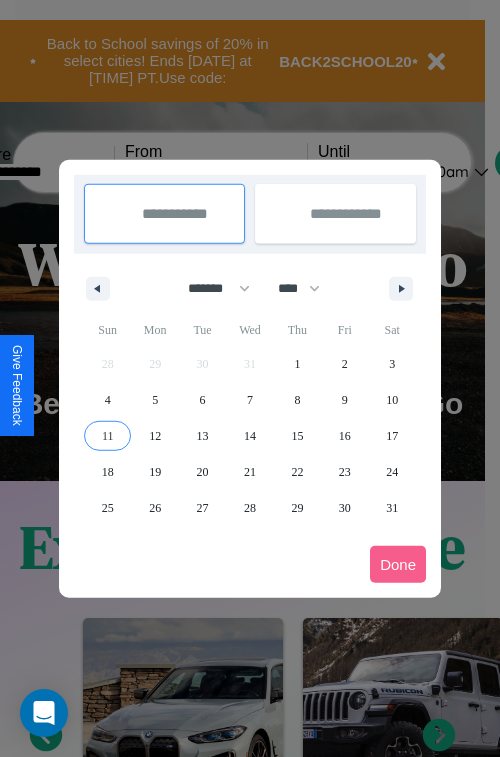 click on "11" at bounding box center [108, 436] 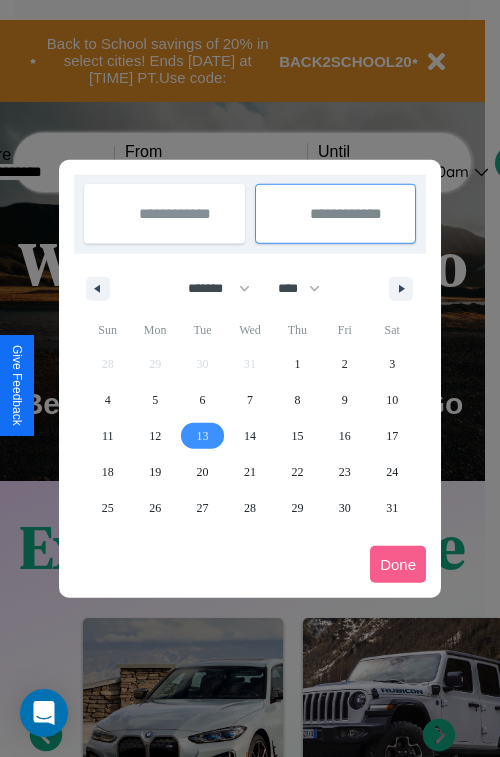 click on "13" at bounding box center [203, 436] 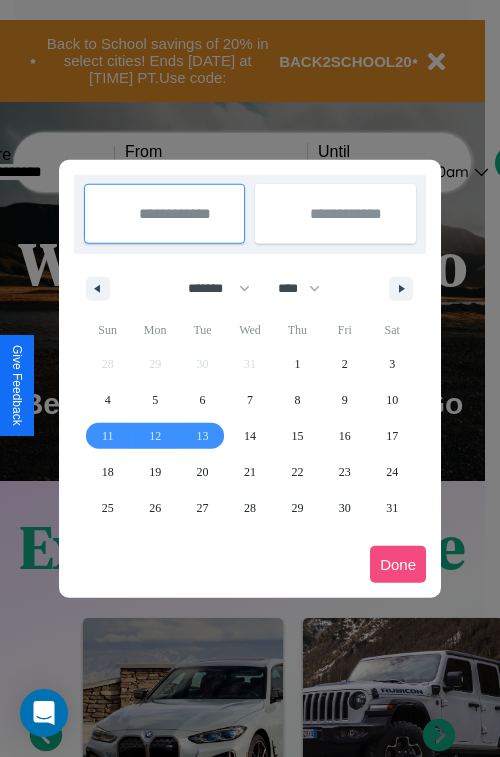 click on "Done" at bounding box center (398, 564) 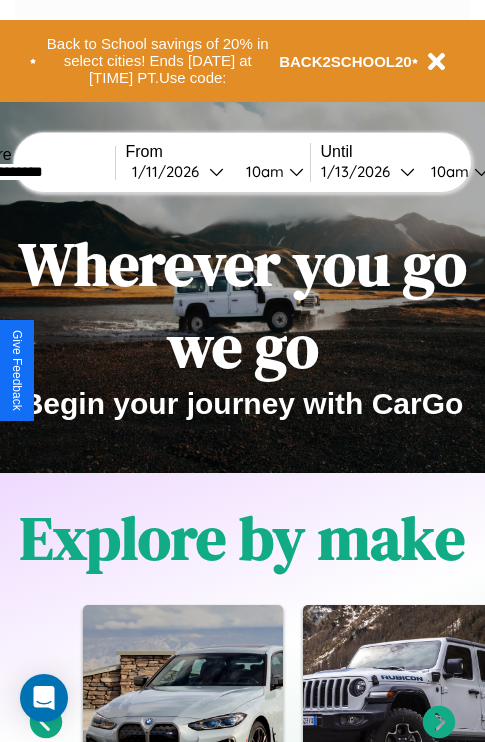 scroll, scrollTop: 0, scrollLeft: 70, axis: horizontal 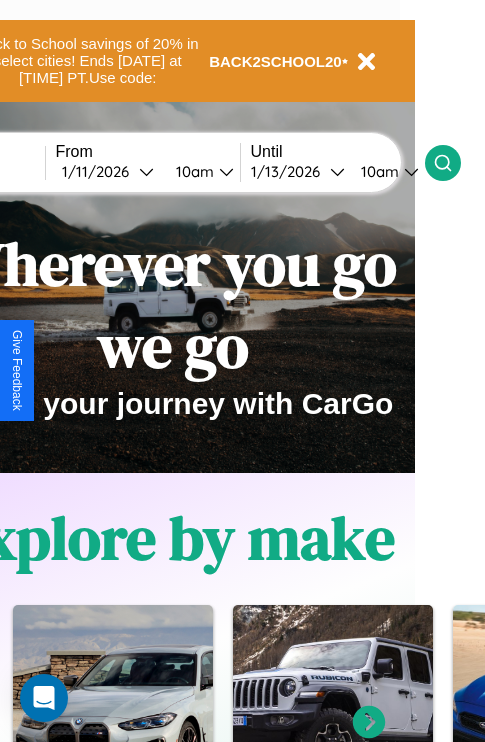 click 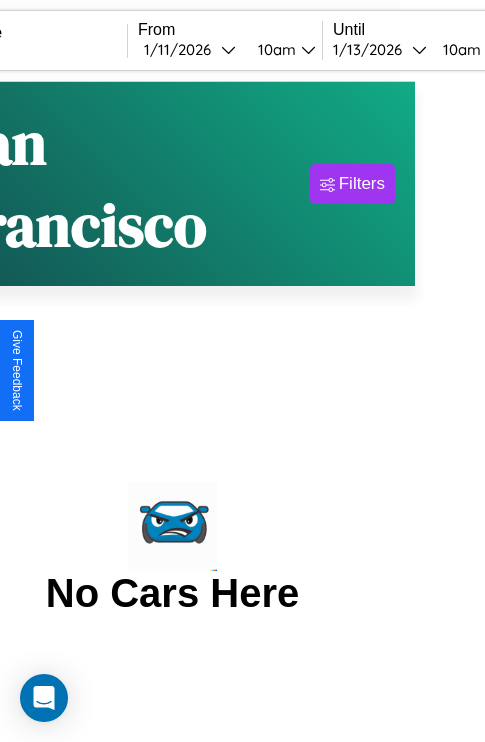 scroll, scrollTop: 0, scrollLeft: 0, axis: both 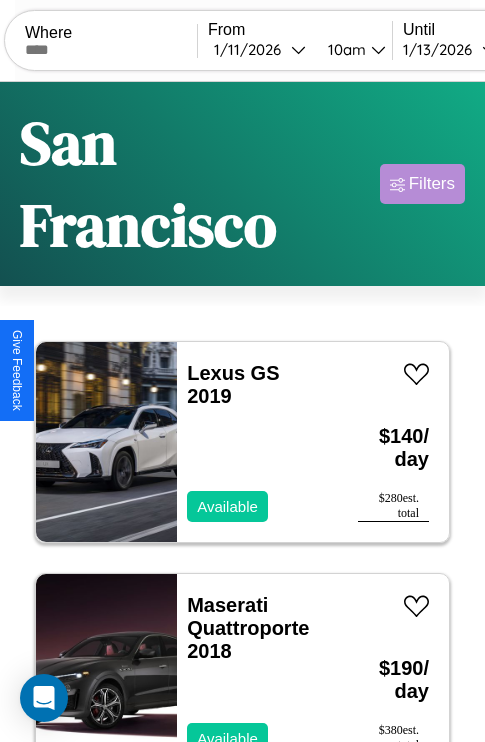 click on "Filters" at bounding box center [432, 184] 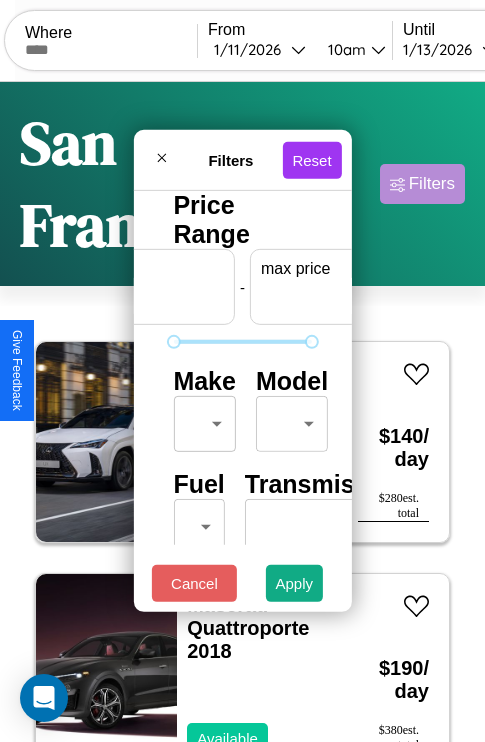 scroll, scrollTop: 0, scrollLeft: 124, axis: horizontal 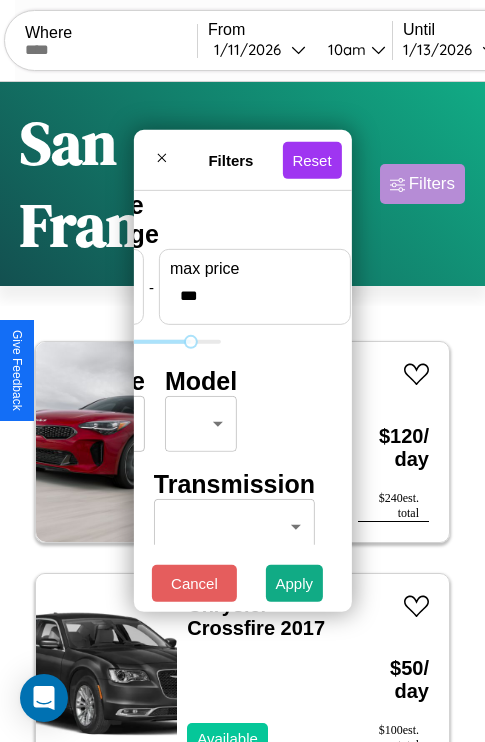 type on "***" 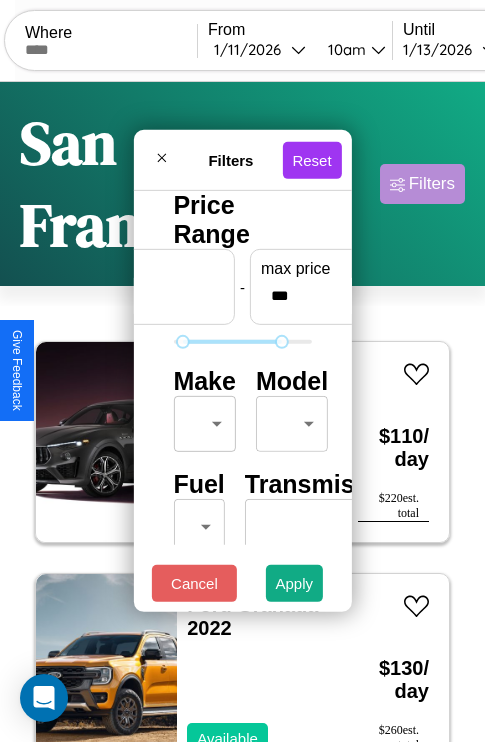 scroll, scrollTop: 893, scrollLeft: 0, axis: vertical 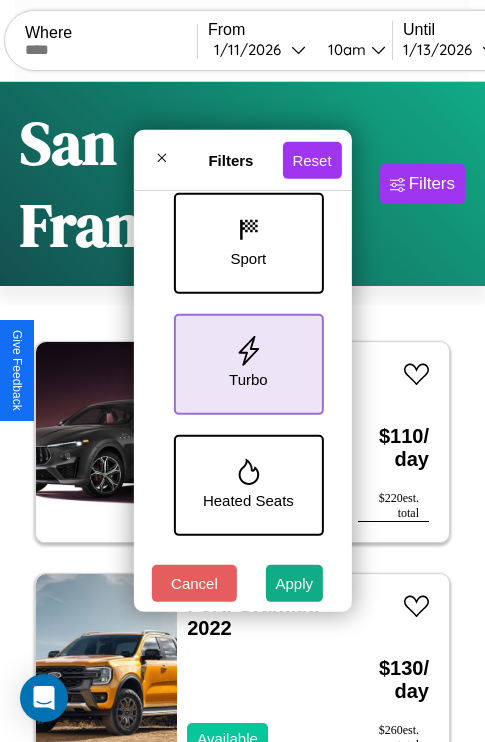 type on "**" 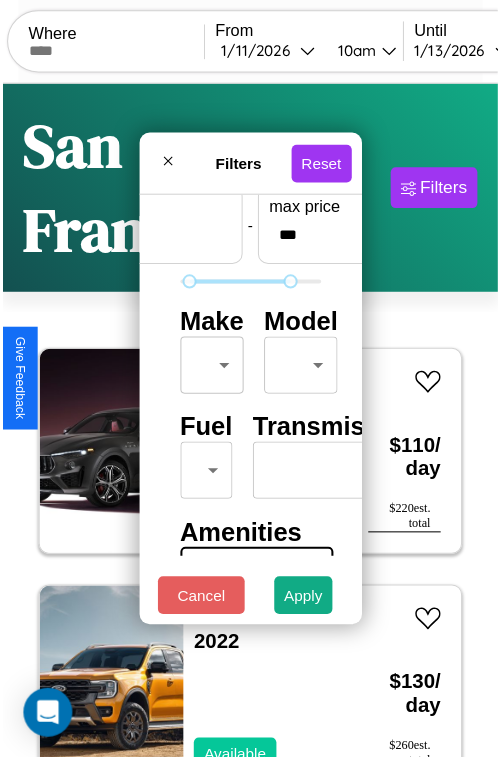 scroll, scrollTop: 59, scrollLeft: 0, axis: vertical 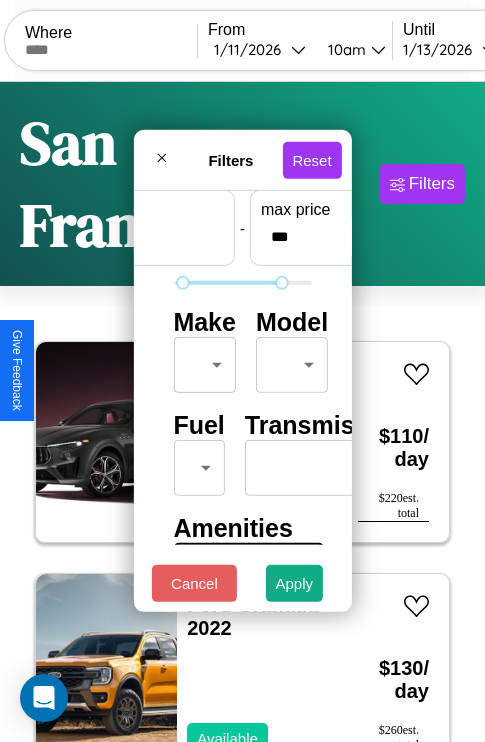 click on "CarGo Where From [DATE] [TIME] Until [DATE] [TIME] Become a Host Login Sign Up [CITY] Filters 52 cars in this area These cars can be picked up in this city. Maserati Ghibli 2016 Available $ 110 / day $ 220 est. total Ford Granada 2022 Available $ 130 / day $ 260 est. total Chrysler Daytona 2023 Unavailable $ 100 / day $ 200 est. total Honda RC1000VS (RC213V-S) 2018 Available $ 170 / day $ 340 est. total Lexus TX 2018 Available $ 180 / day $ 360 est. total Land Rover LR3 2016 Available $ 160 / day $ 320 est. total Ferrari 3.2 Mondial 2024 Available $ 100 / day $ 200 est. total Kia Rondo 2016 Available $ 50 / day $ 100 est. total Tesla Semi 2014 Available $ 60 / day $ 120 est. total Honda Clarity 2018 Available $ 70 / day $ 140 est. total Bentley Mulsanne 2014 Available $ 40 / day $ 80 est. total Kia Sorento 2016 Available $ 200 / day $ 400 est. total Chevrolet Cavalier 2021 Available $ 170 / day $ 340 est. total" at bounding box center (242, 453) 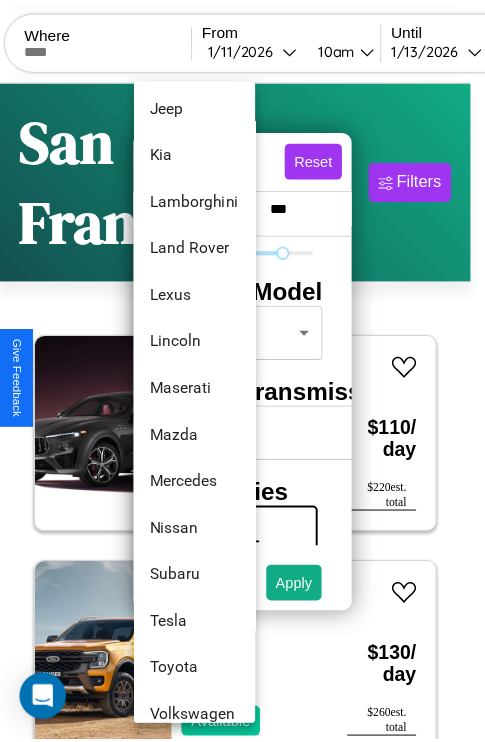 scroll, scrollTop: 1083, scrollLeft: 0, axis: vertical 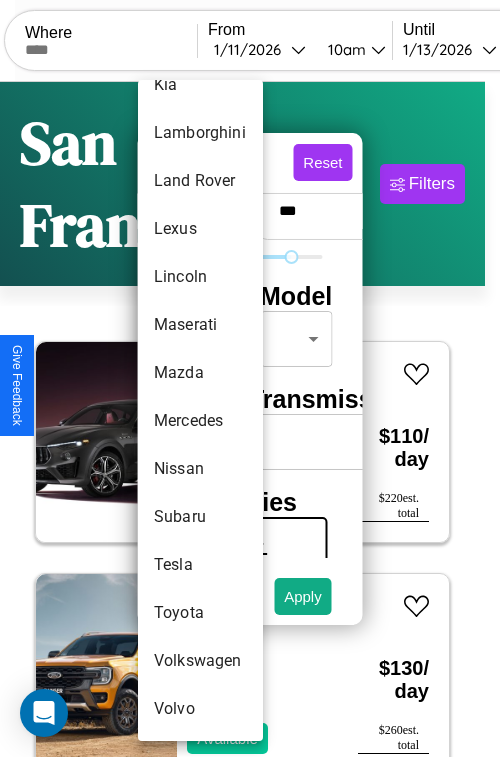 click on "Toyota" at bounding box center [200, 613] 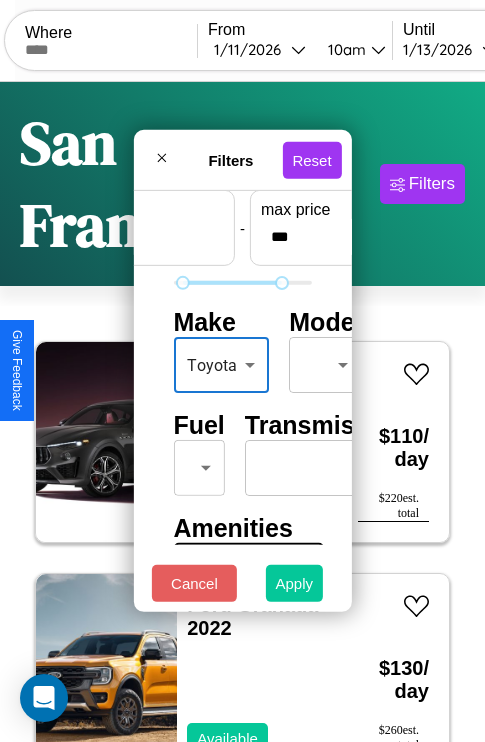 click on "Apply" at bounding box center [295, 583] 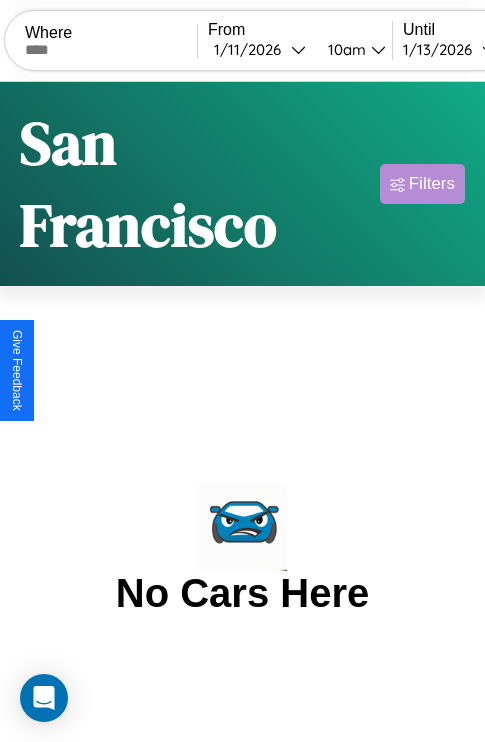 click on "Filters" at bounding box center [432, 184] 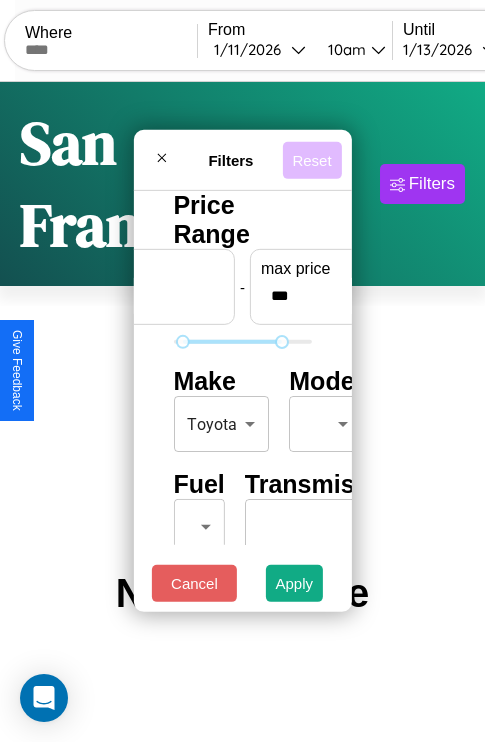 click on "Reset" at bounding box center [311, 159] 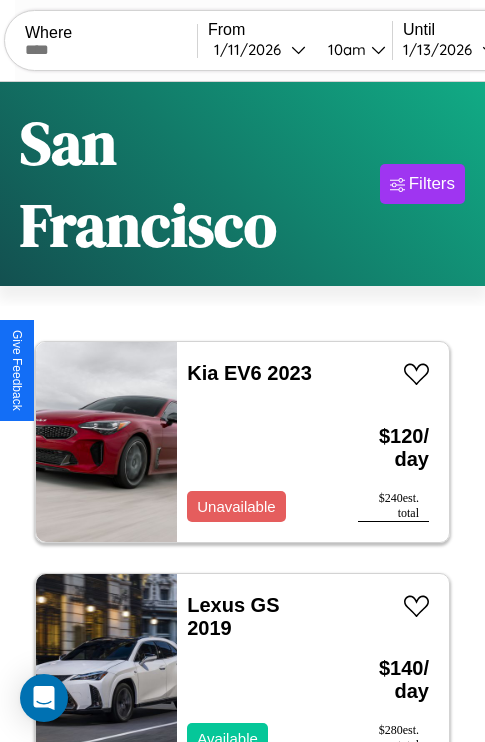 scroll, scrollTop: 96, scrollLeft: 0, axis: vertical 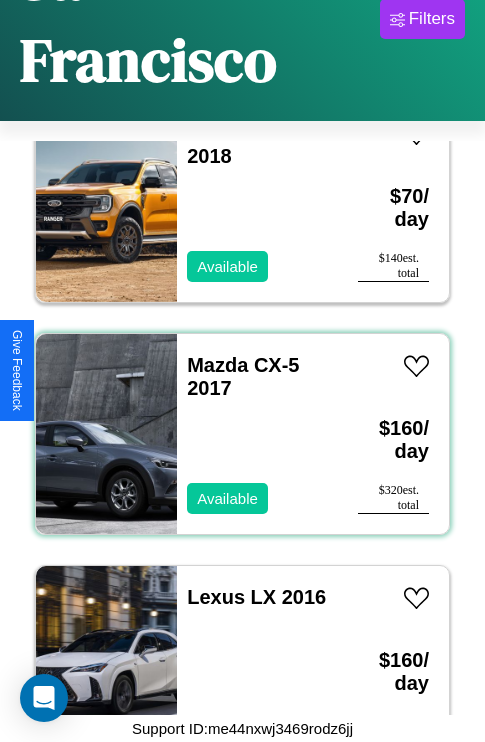 click on "Mazda   CX-5   2017 Available" at bounding box center [257, 434] 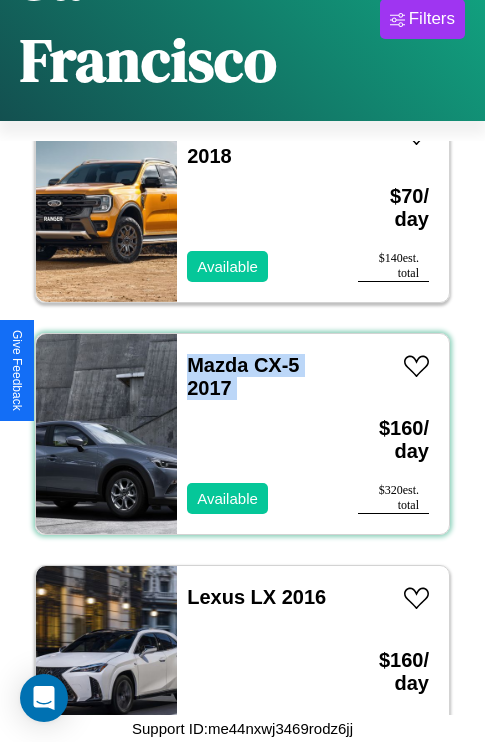 click on "Mazda   CX-5   2017 Available" at bounding box center (257, 434) 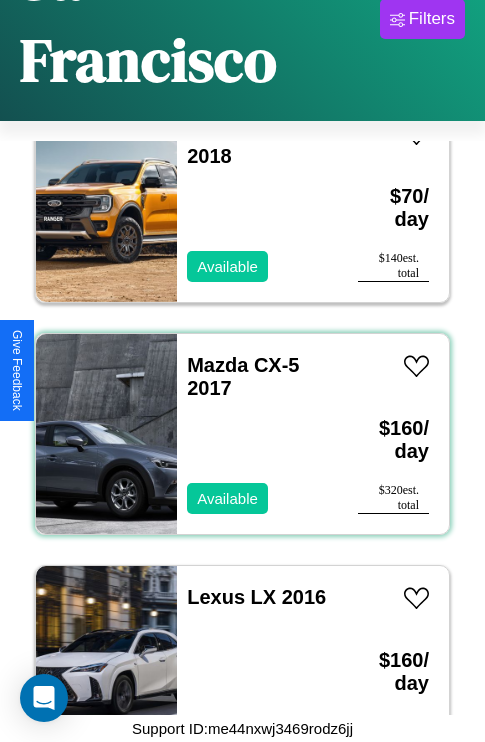 click on "Mazda   CX-5   2017 Available" at bounding box center [257, 434] 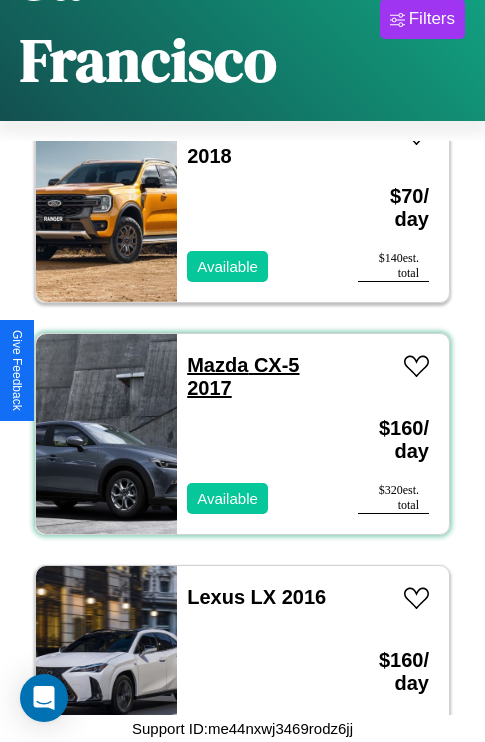 click on "Mazda   CX-5   2017" at bounding box center (243, 376) 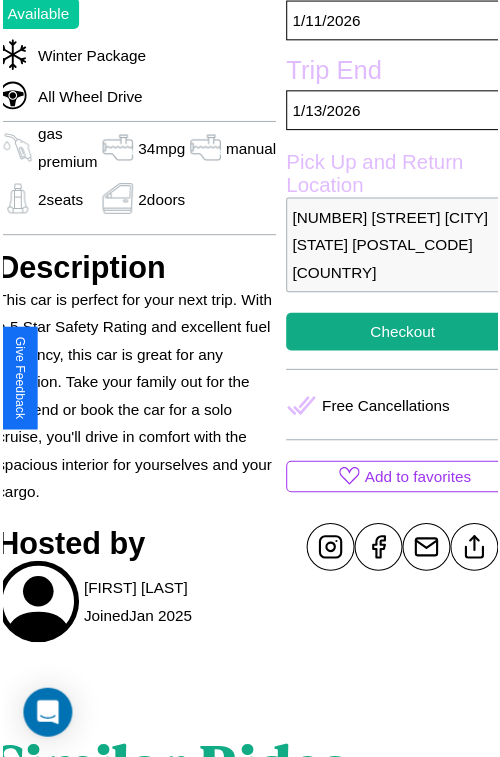 scroll, scrollTop: 666, scrollLeft: 91, axis: both 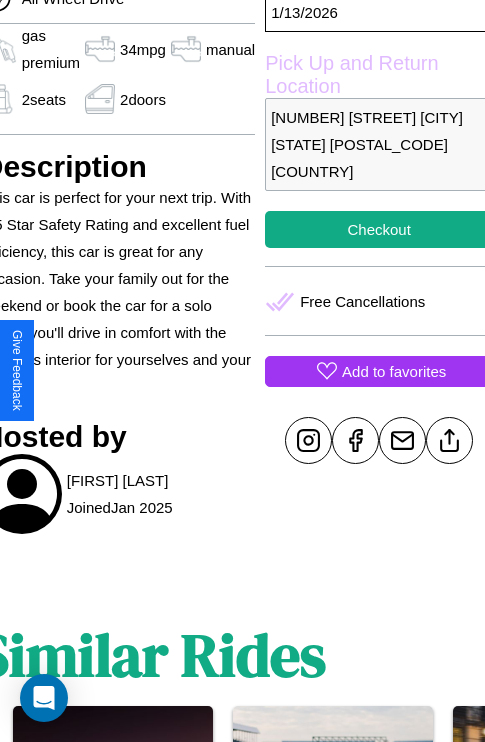 click on "Add to favorites" at bounding box center (394, 371) 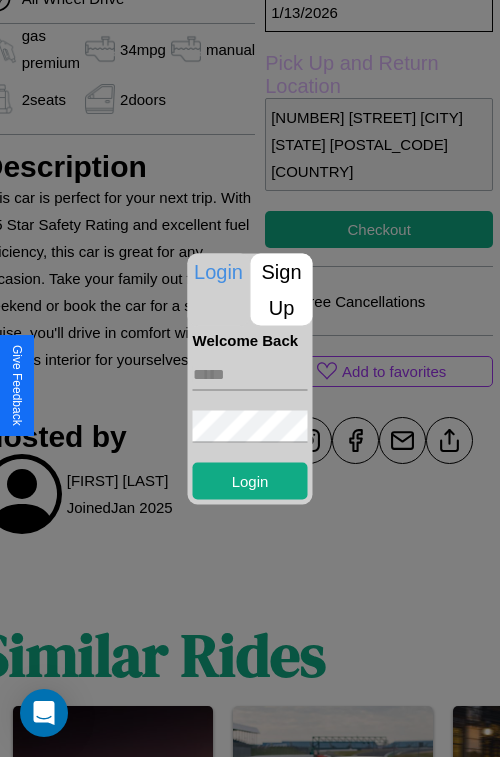 click on "Sign Up" at bounding box center (282, 289) 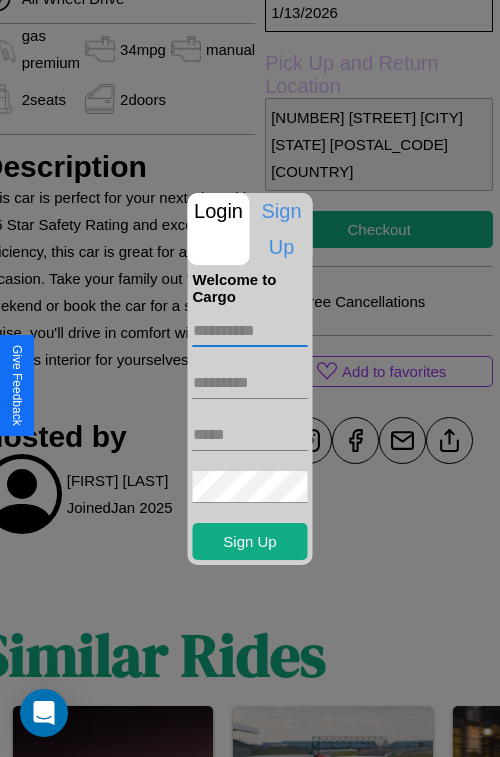 click at bounding box center [250, 331] 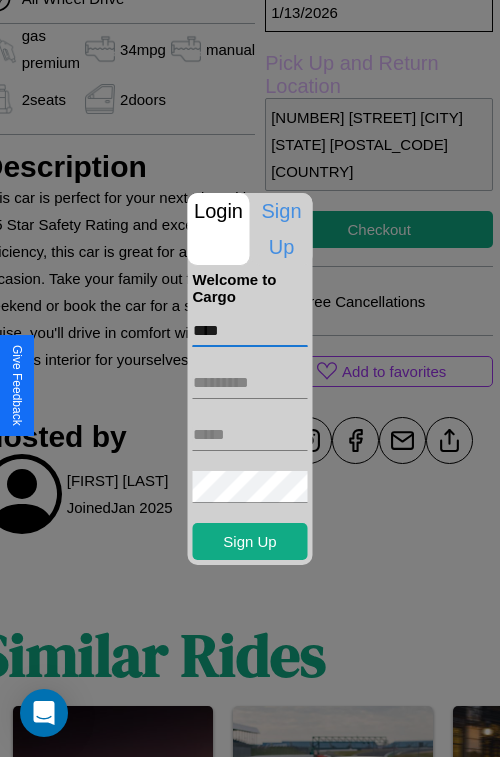 type on "****" 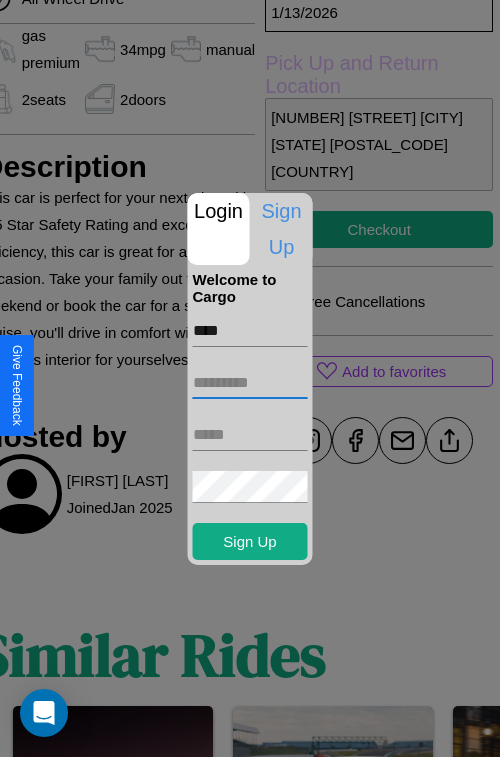 click at bounding box center [250, 383] 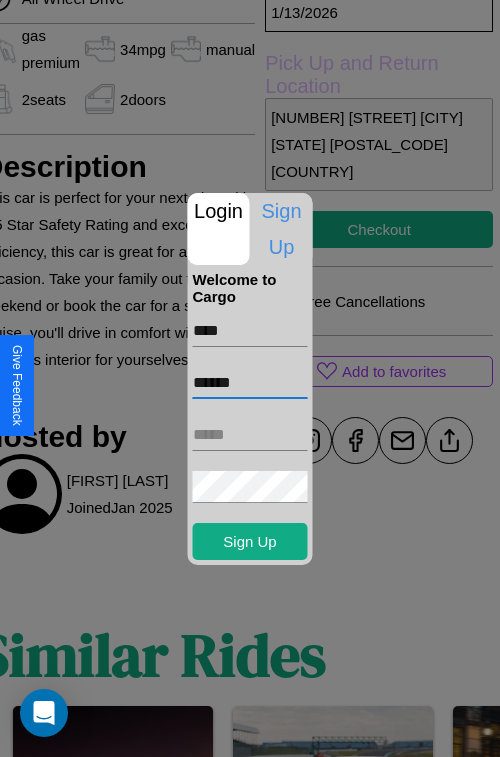 type on "******" 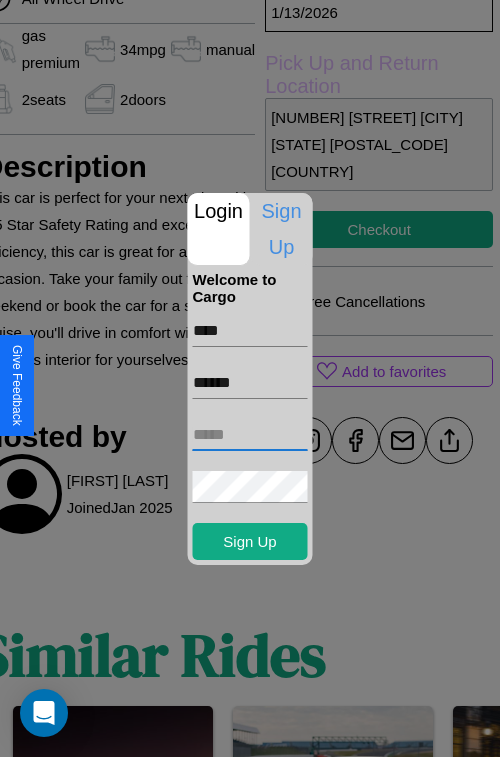 click at bounding box center [250, 435] 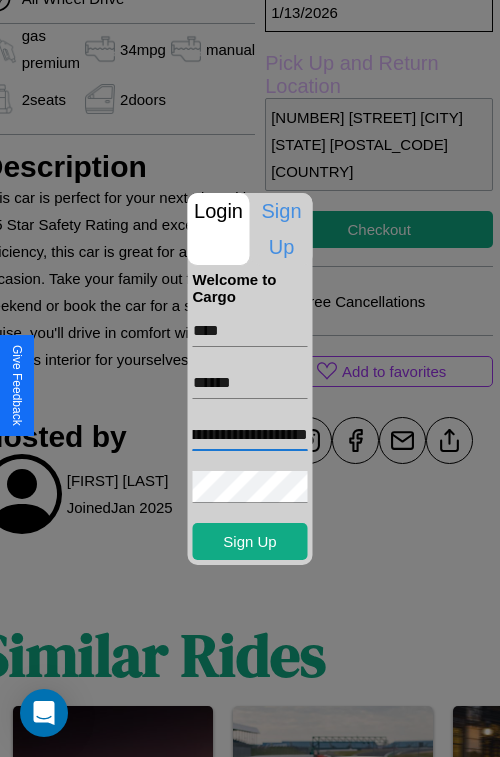 scroll, scrollTop: 0, scrollLeft: 68, axis: horizontal 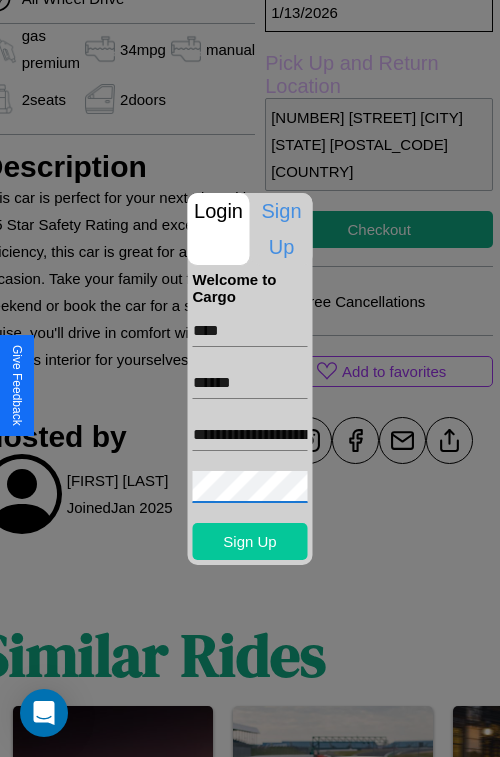 click on "Sign Up" at bounding box center (250, 541) 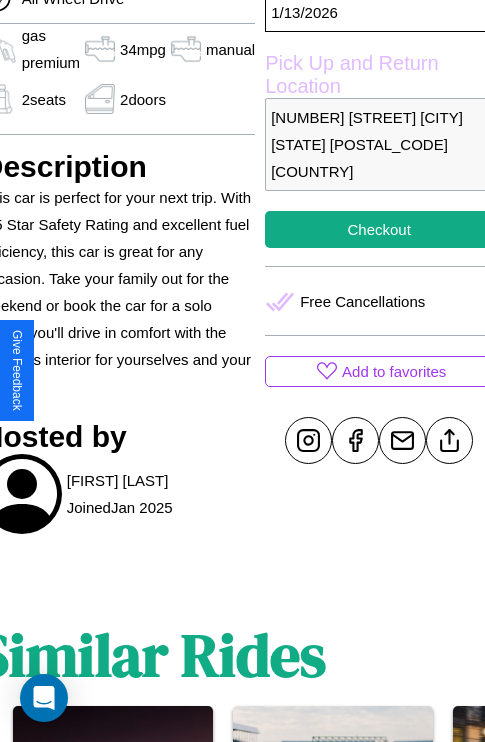 scroll, scrollTop: 524, scrollLeft: 91, axis: both 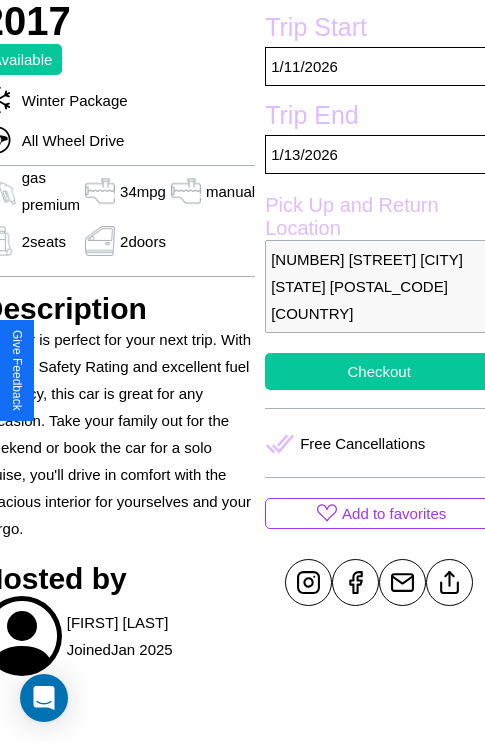 click on "Checkout" at bounding box center [379, 371] 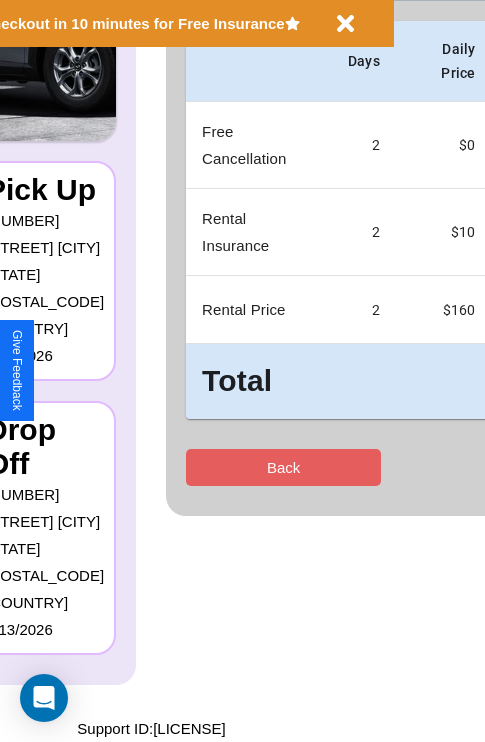 scroll, scrollTop: 0, scrollLeft: 0, axis: both 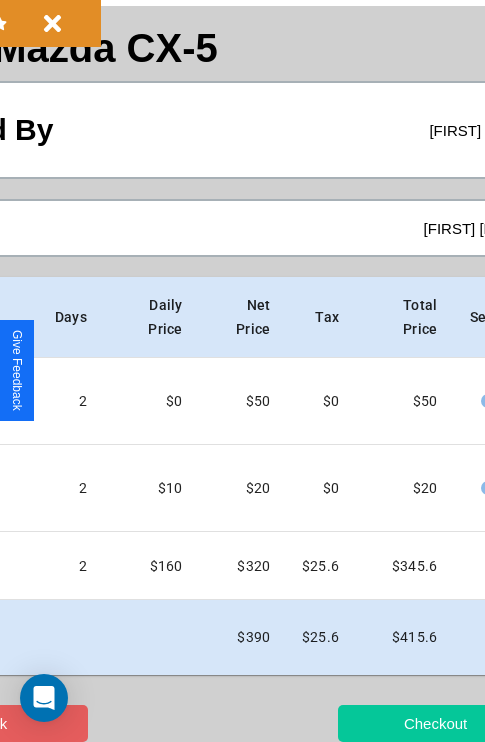 click on "Checkout" at bounding box center [435, 723] 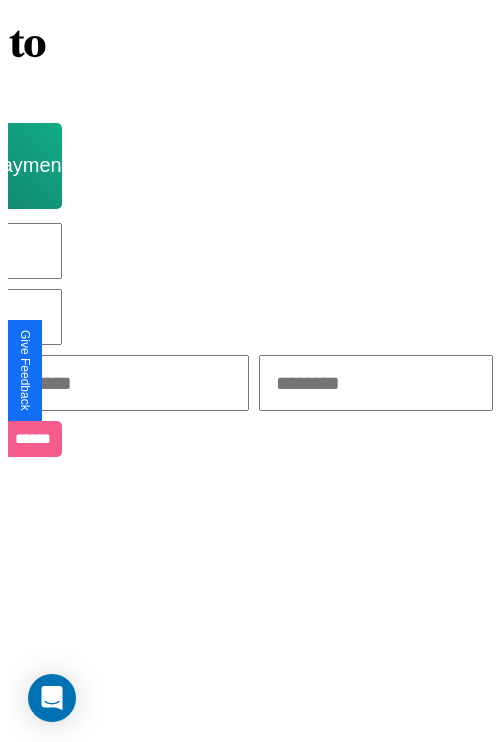 scroll, scrollTop: 0, scrollLeft: 0, axis: both 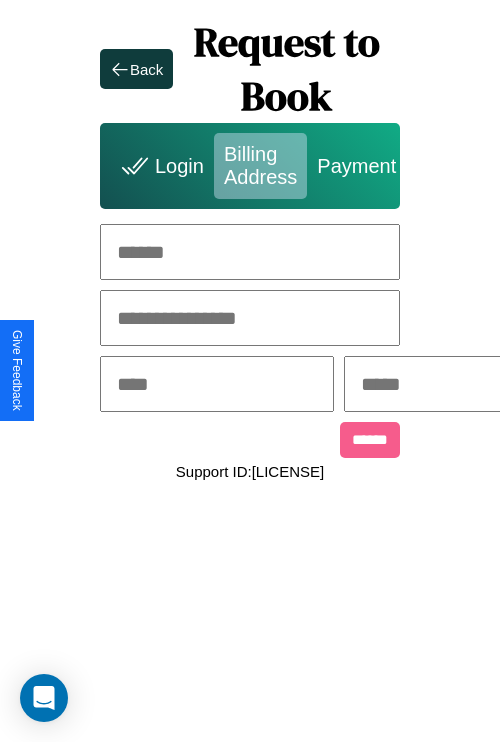 click at bounding box center [250, 252] 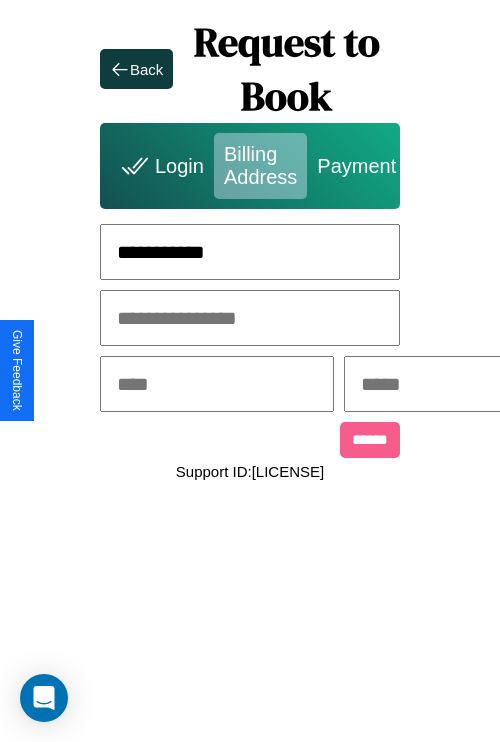 type on "**********" 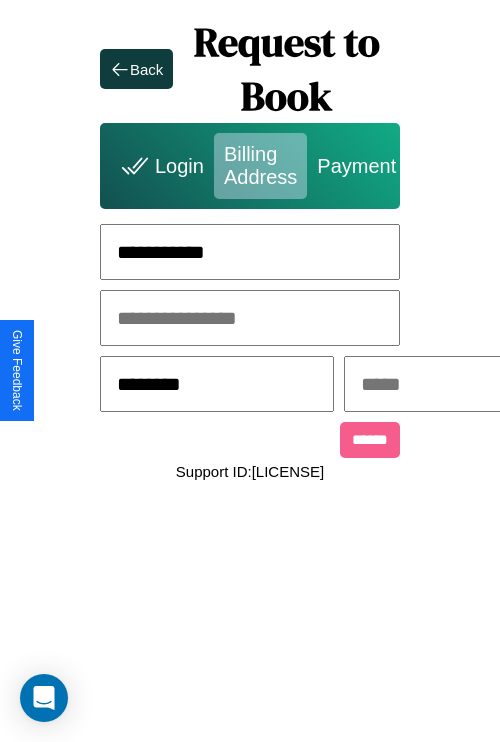 type on "********" 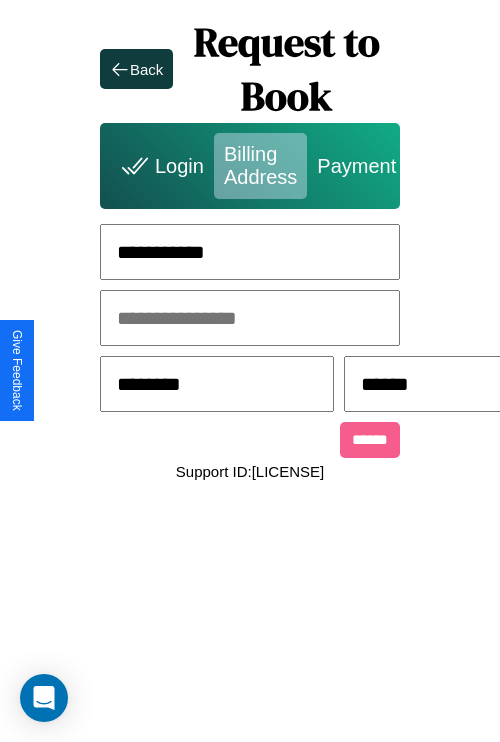 scroll, scrollTop: 0, scrollLeft: 517, axis: horizontal 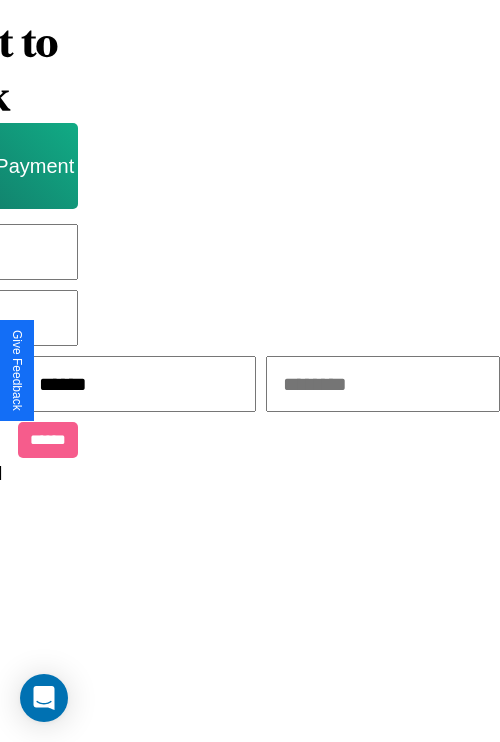 type on "******" 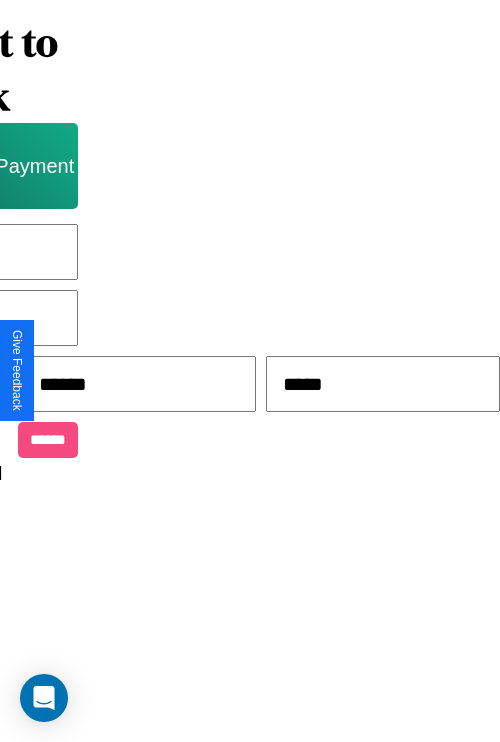 type on "*****" 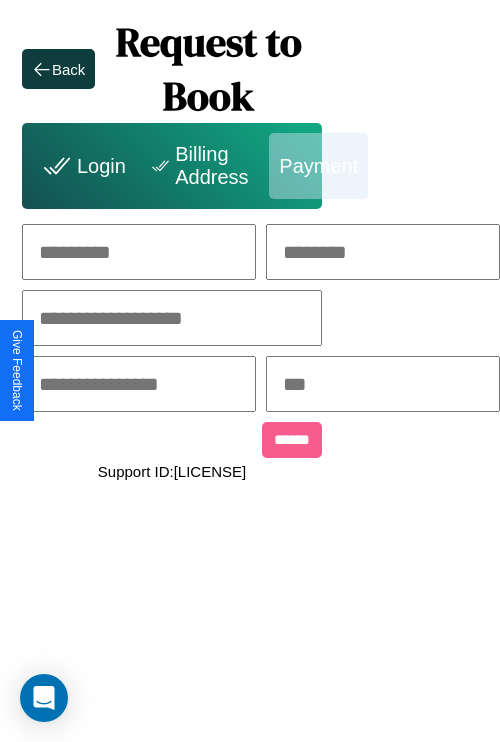 scroll, scrollTop: 0, scrollLeft: 208, axis: horizontal 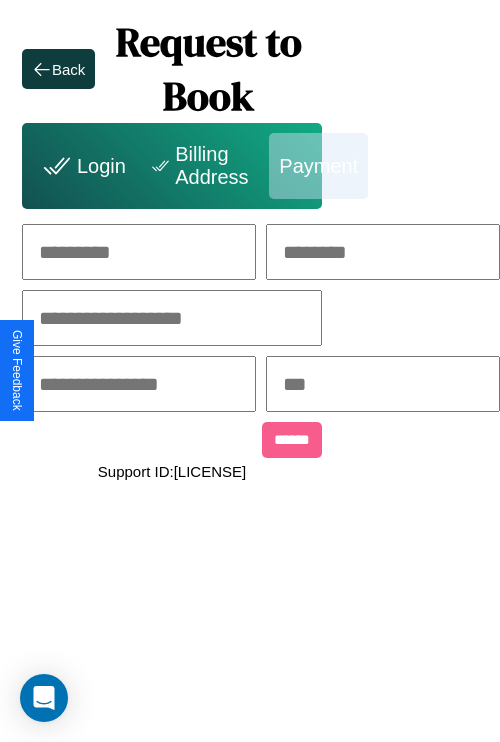 click at bounding box center (139, 252) 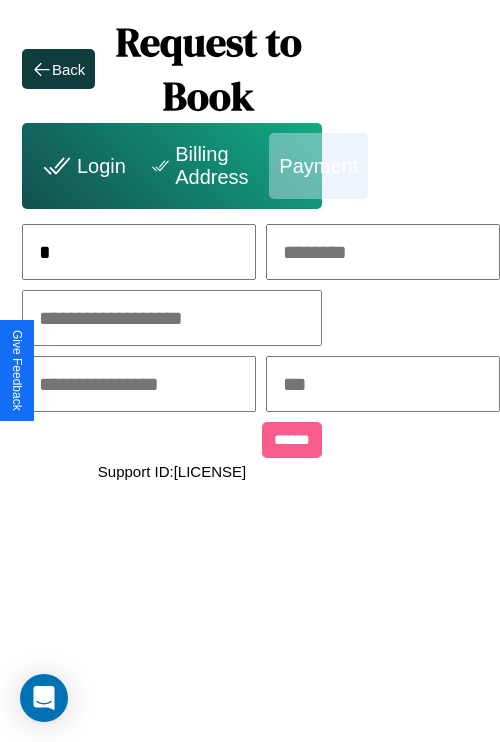 scroll, scrollTop: 0, scrollLeft: 131, axis: horizontal 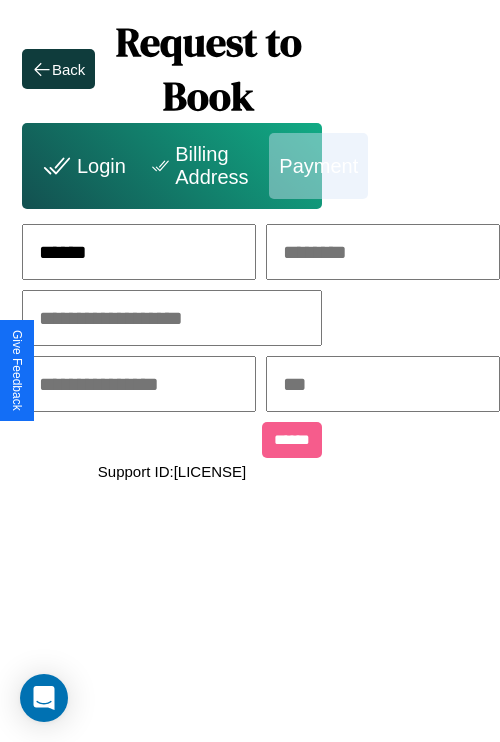 type on "******" 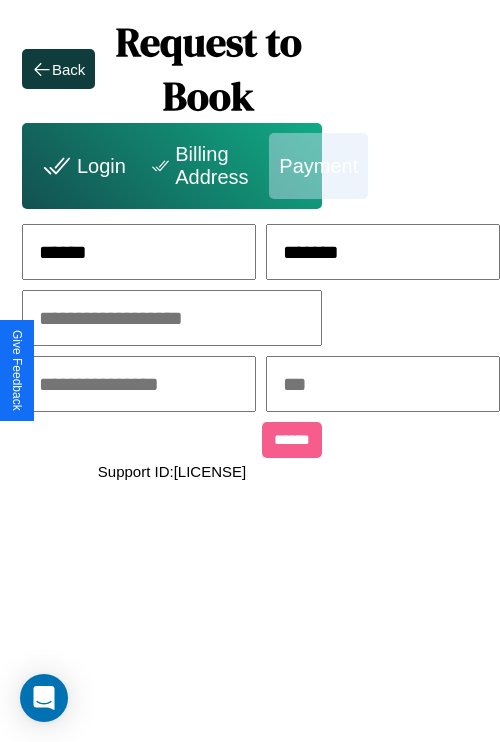 type on "*******" 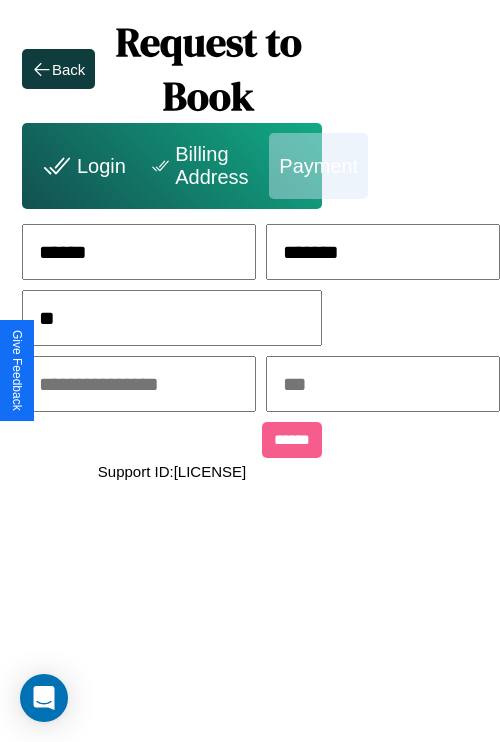 scroll, scrollTop: 0, scrollLeft: 128, axis: horizontal 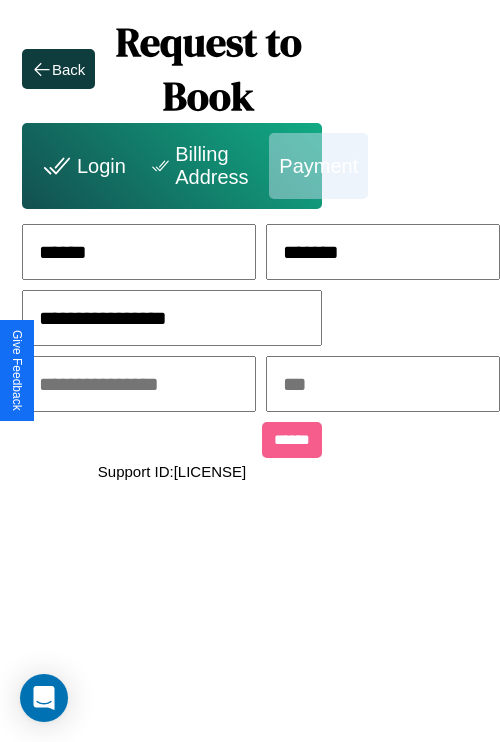 type on "**********" 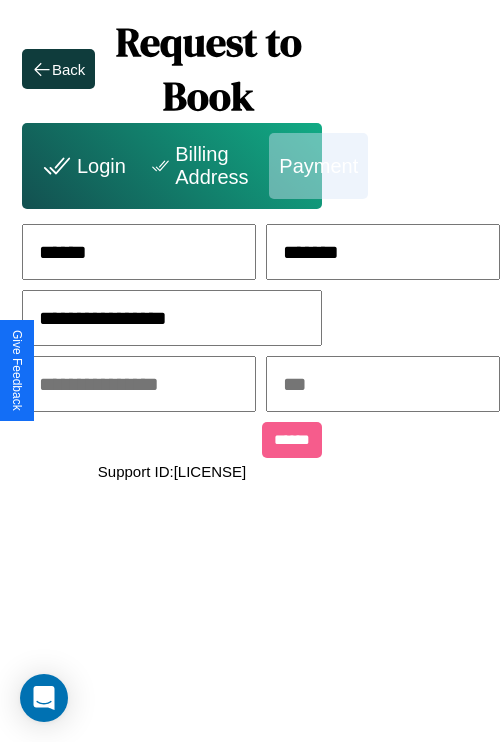 click at bounding box center [139, 384] 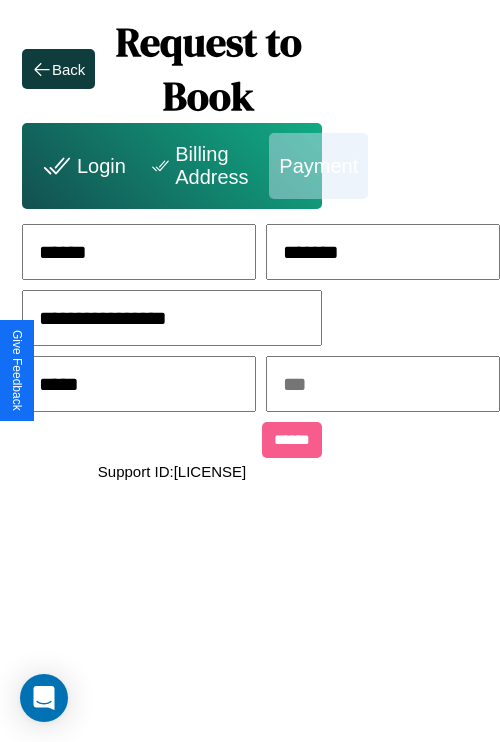 type on "*****" 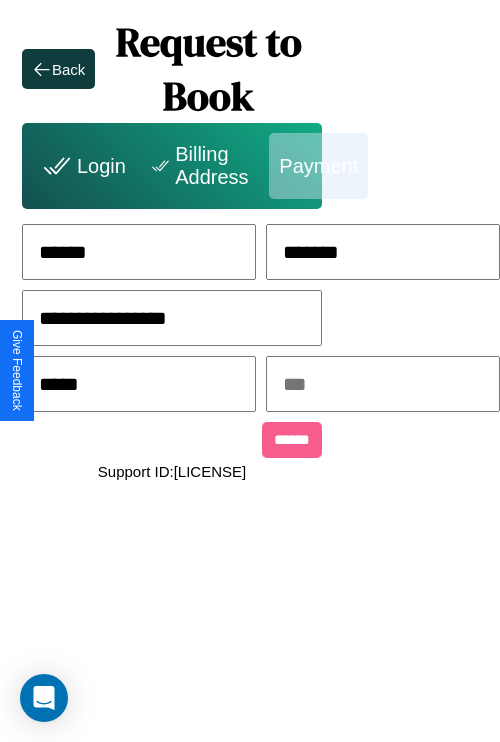 click at bounding box center [383, 384] 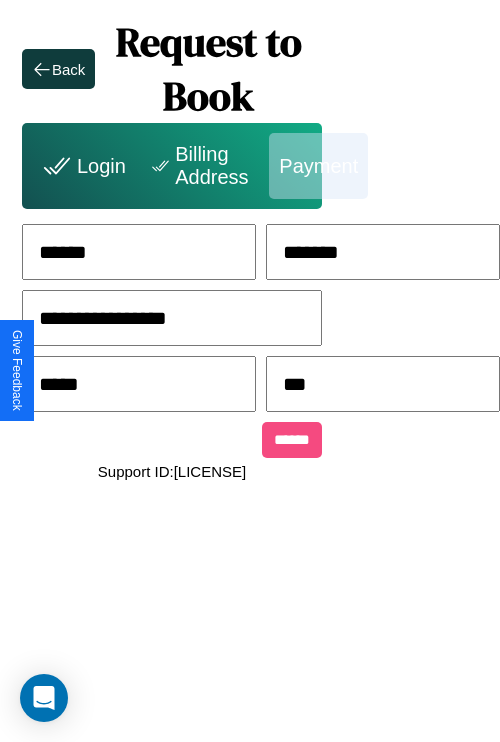 type on "***" 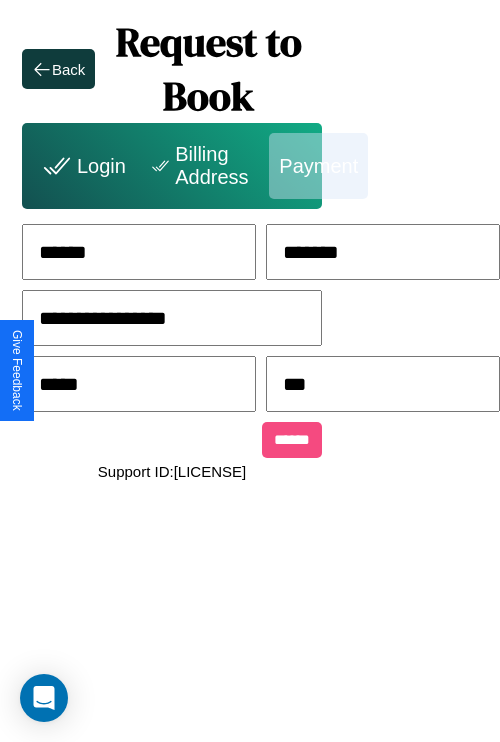 click on "******" at bounding box center [292, 440] 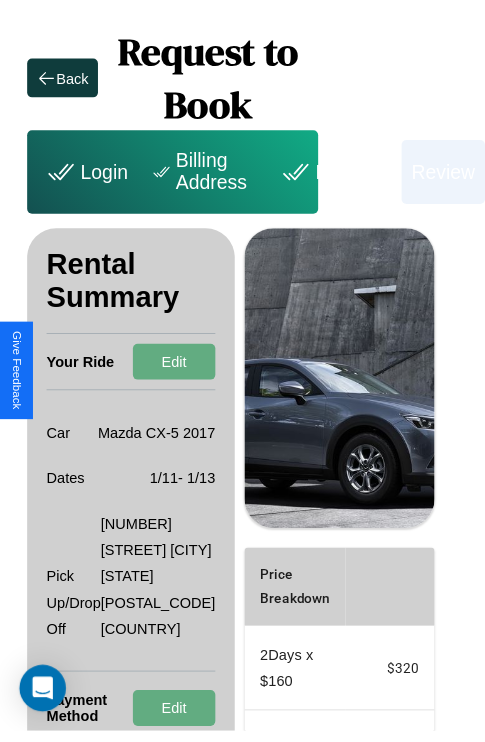 scroll, scrollTop: 0, scrollLeft: 72, axis: horizontal 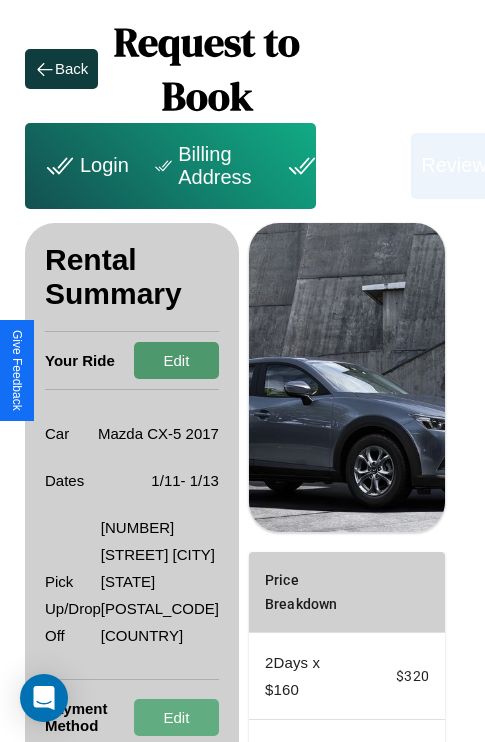 click on "Edit" at bounding box center [176, 360] 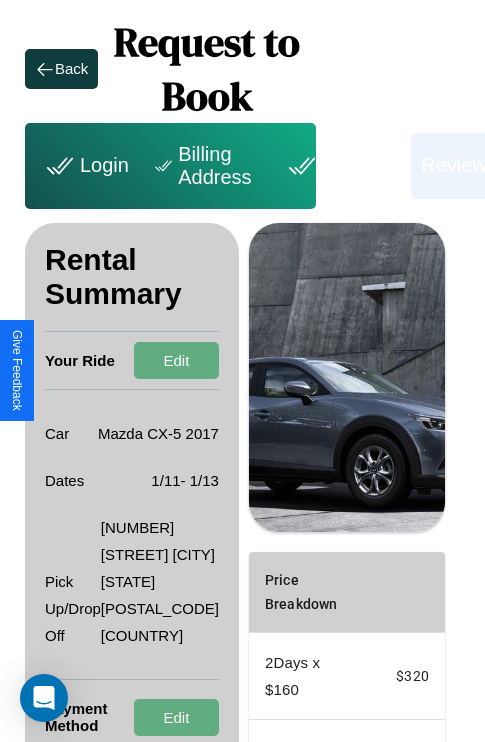 scroll, scrollTop: 328, scrollLeft: 72, axis: both 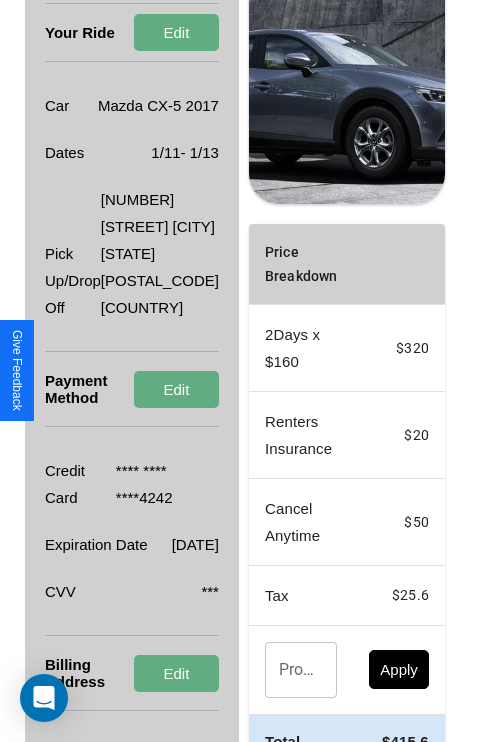 click on "Promo Code" at bounding box center (290, 670) 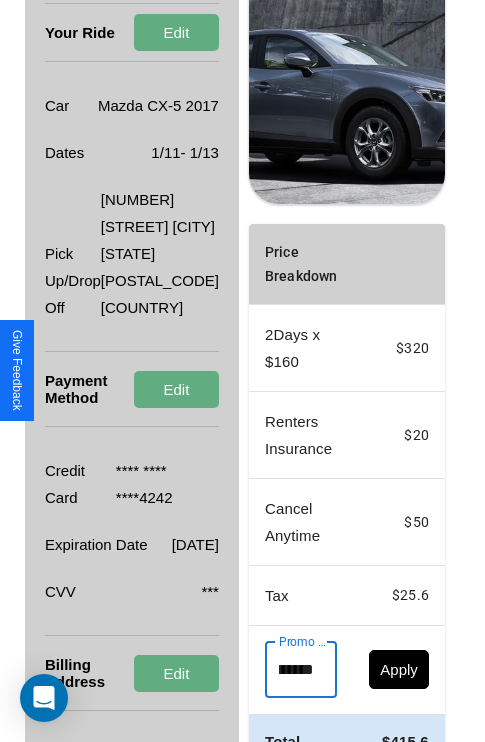 scroll, scrollTop: 0, scrollLeft: 96, axis: horizontal 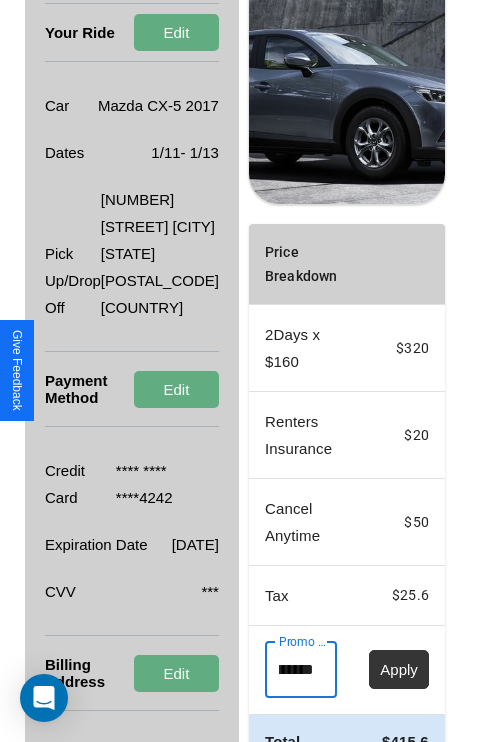 type on "**********" 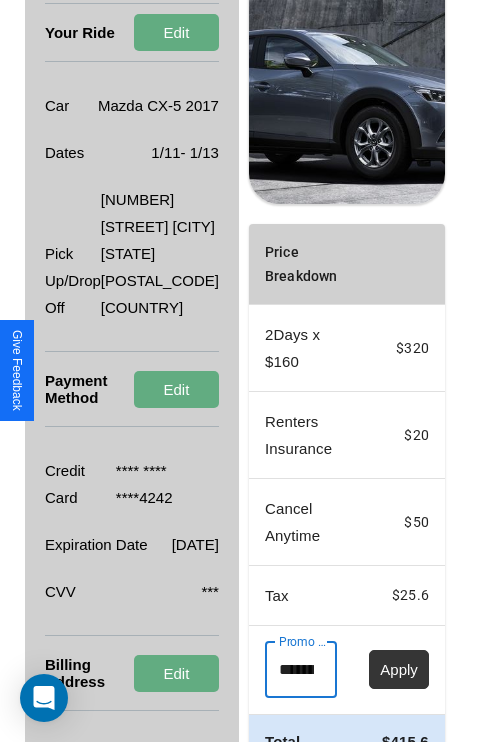 click on "Apply" at bounding box center [399, 669] 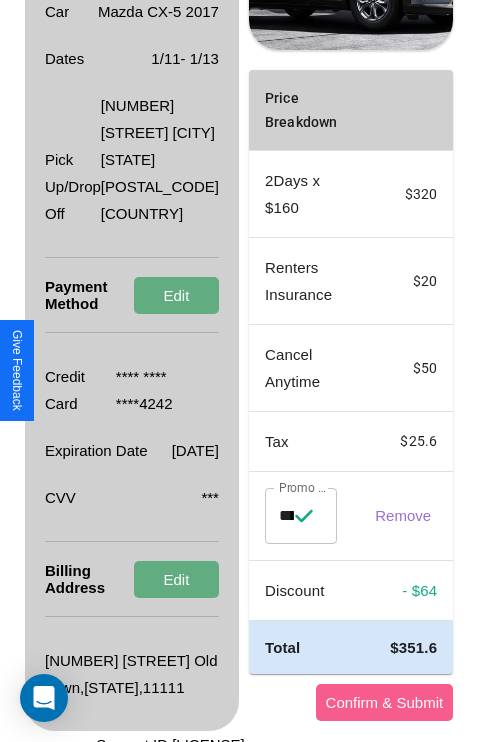 scroll, scrollTop: 482, scrollLeft: 72, axis: both 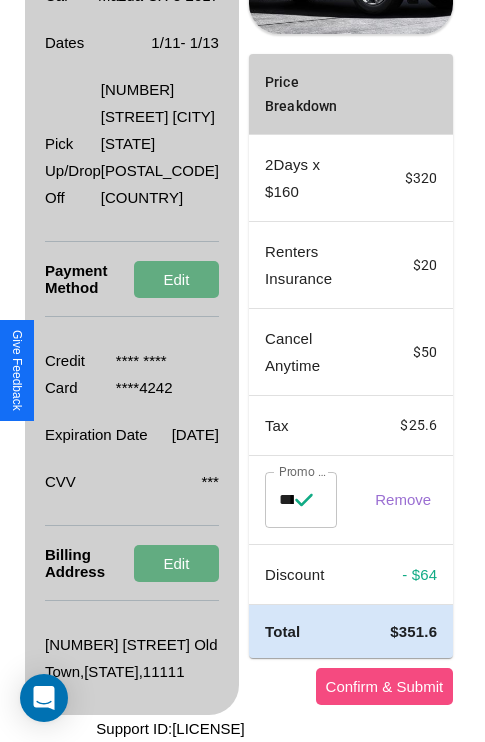 click on "Confirm & Submit" at bounding box center (385, 686) 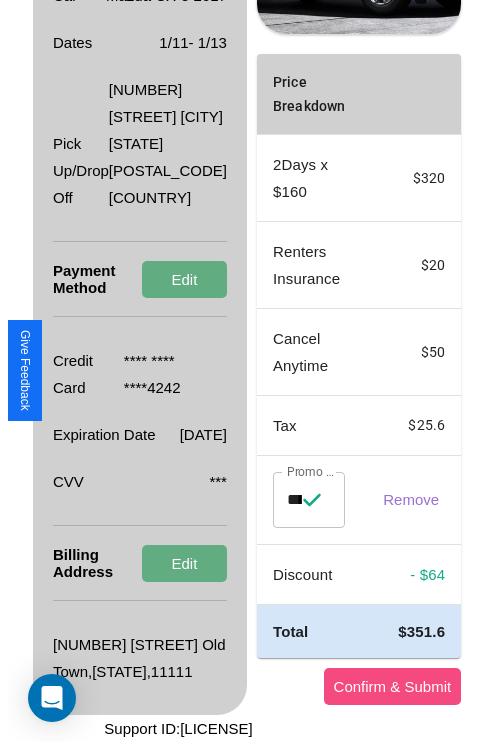 scroll, scrollTop: 0, scrollLeft: 72, axis: horizontal 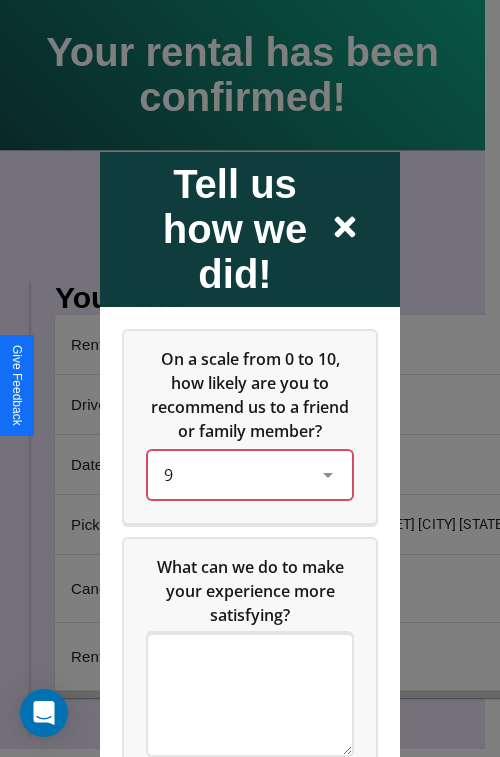 click on "9" at bounding box center [234, 474] 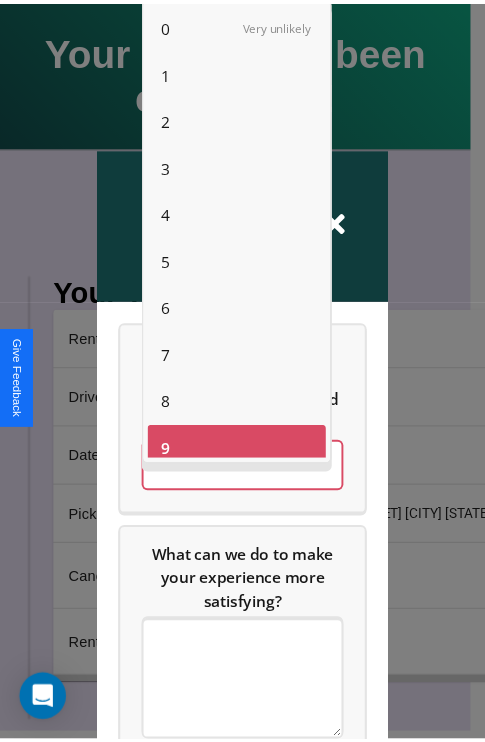 scroll, scrollTop: 14, scrollLeft: 0, axis: vertical 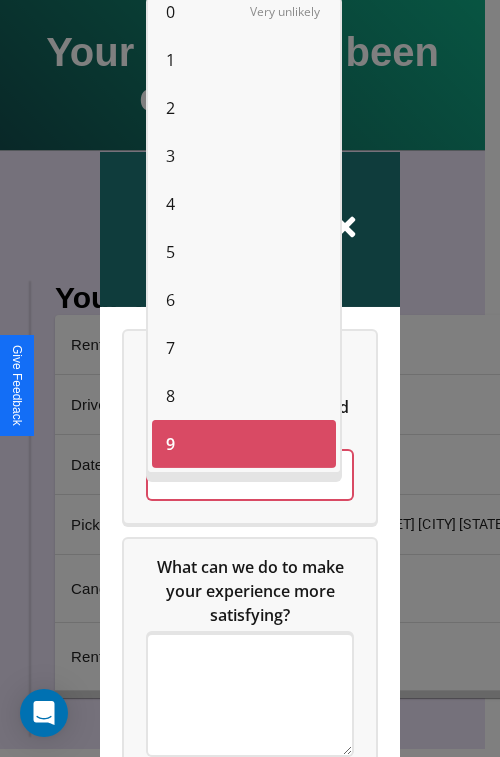 click on "2" at bounding box center [170, 108] 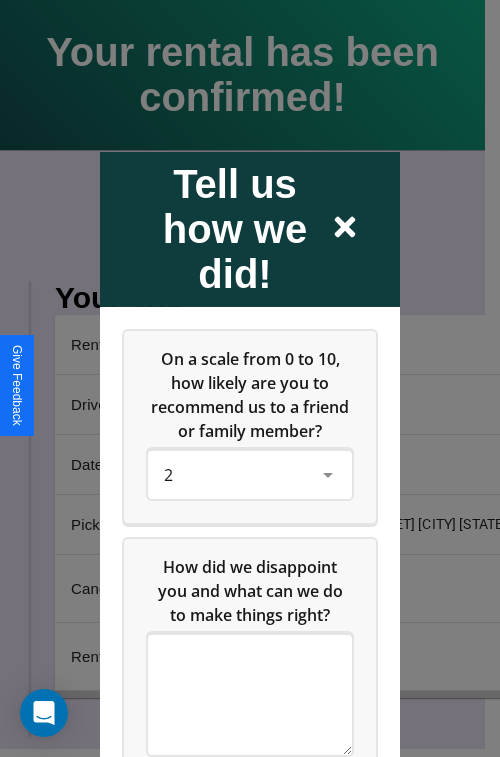 click 